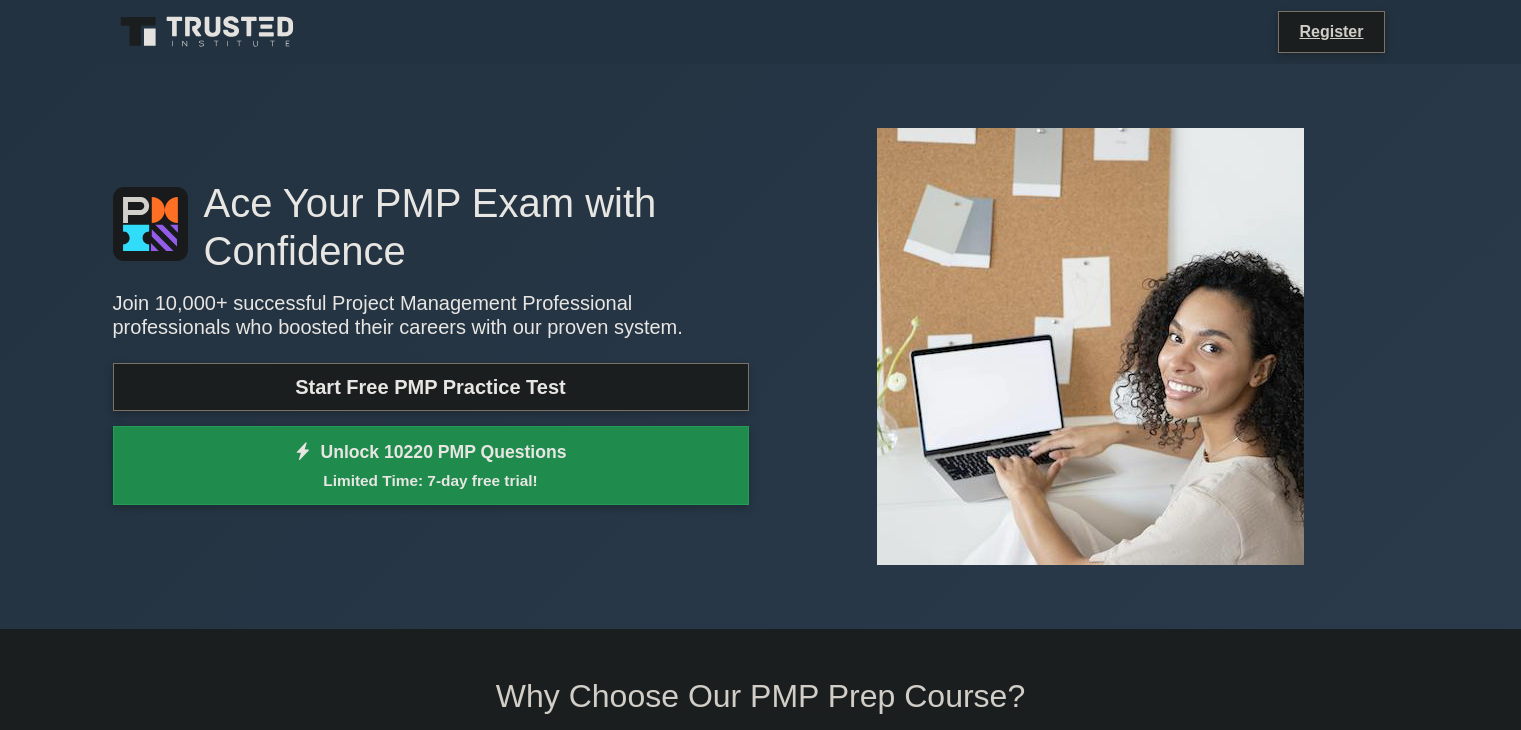 scroll, scrollTop: 0, scrollLeft: 0, axis: both 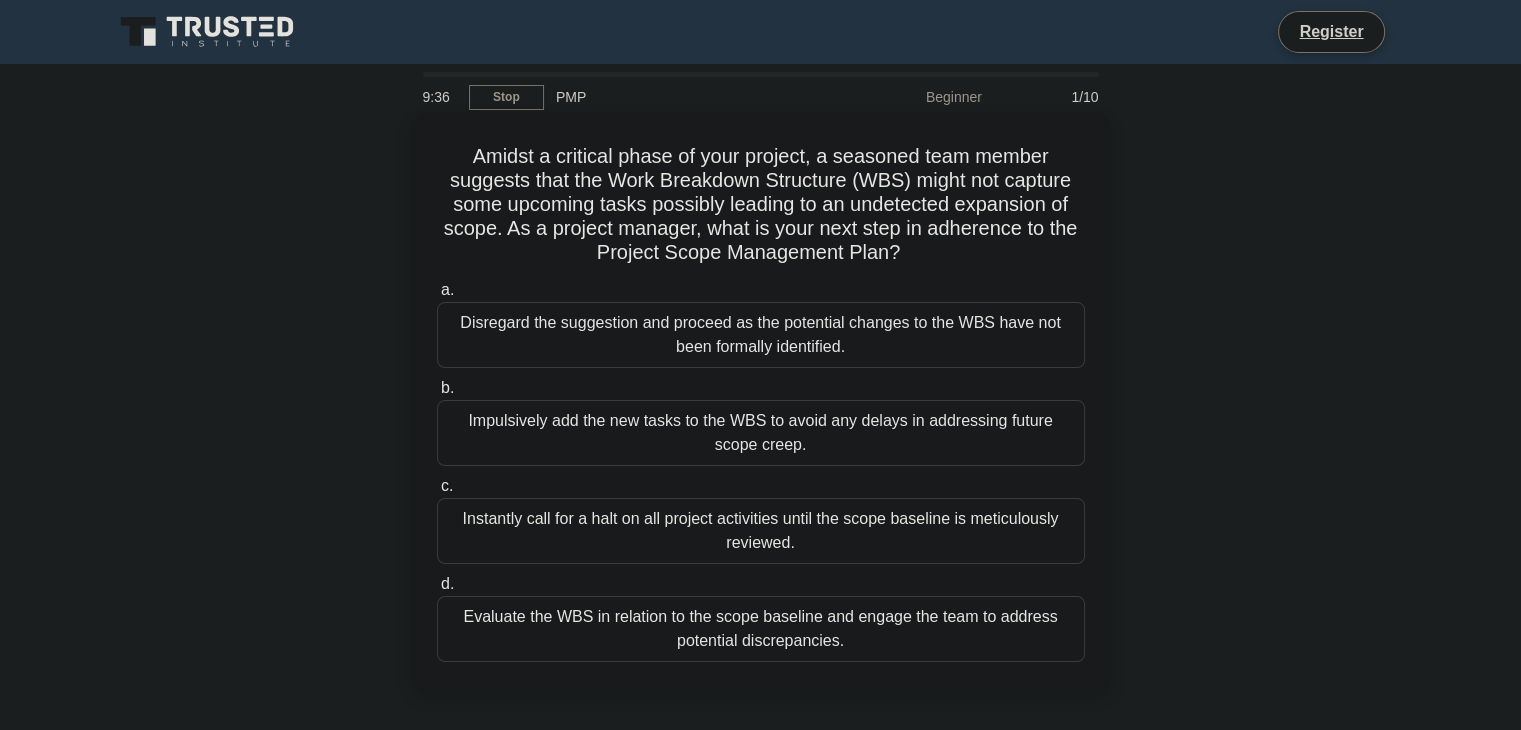 click on "Amidst a critical phase of your project, a seasoned team member suggests that the Work Breakdown Structure (WBS) might not capture some upcoming tasks possibly leading to an undetected expansion of scope. As a project manager, what is your next step in adherence to the Project Scope Management Plan?
.spinner_0XTQ{transform-origin:center;animation:spinner_y6GP .75s linear infinite}@keyframes spinner_y6GP{100%{transform:rotate(360deg)}}
a.
b. c." at bounding box center [761, 401] 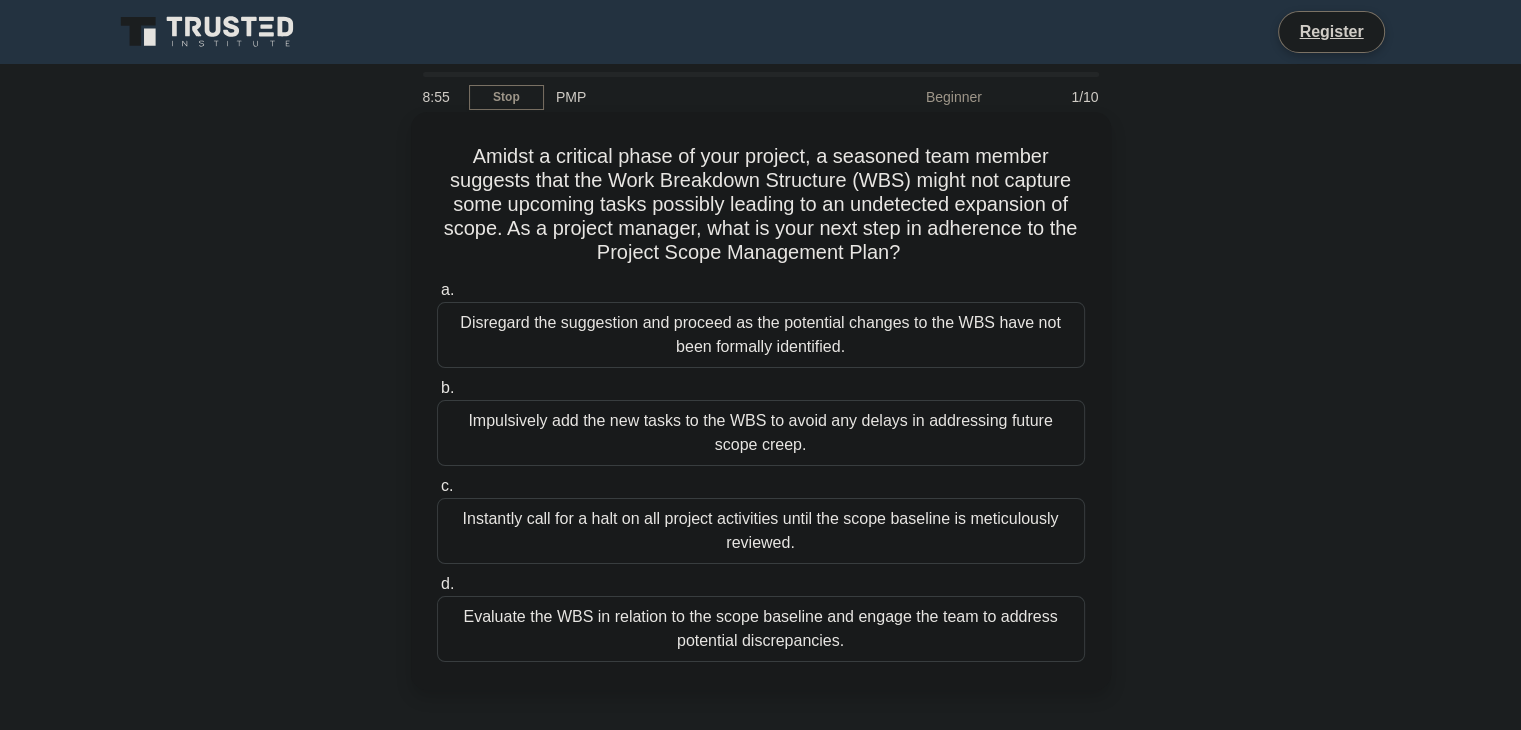 click on "Disregard the suggestion and proceed as the potential changes to the WBS have not been formally identified." at bounding box center [761, 335] 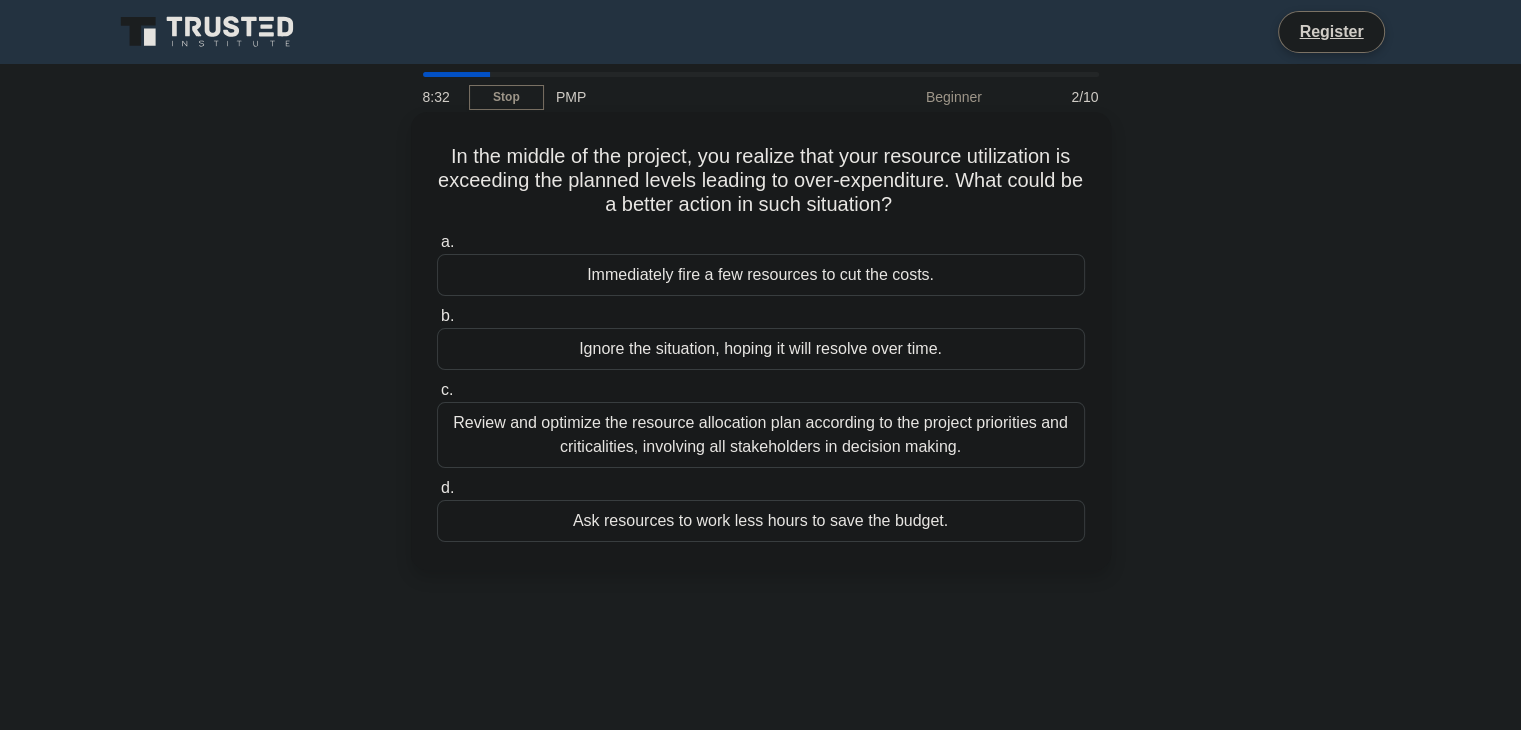 click on "Review and optimize the resource allocation plan according to the project priorities and criticalities, involving all stakeholders in decision making." at bounding box center (761, 435) 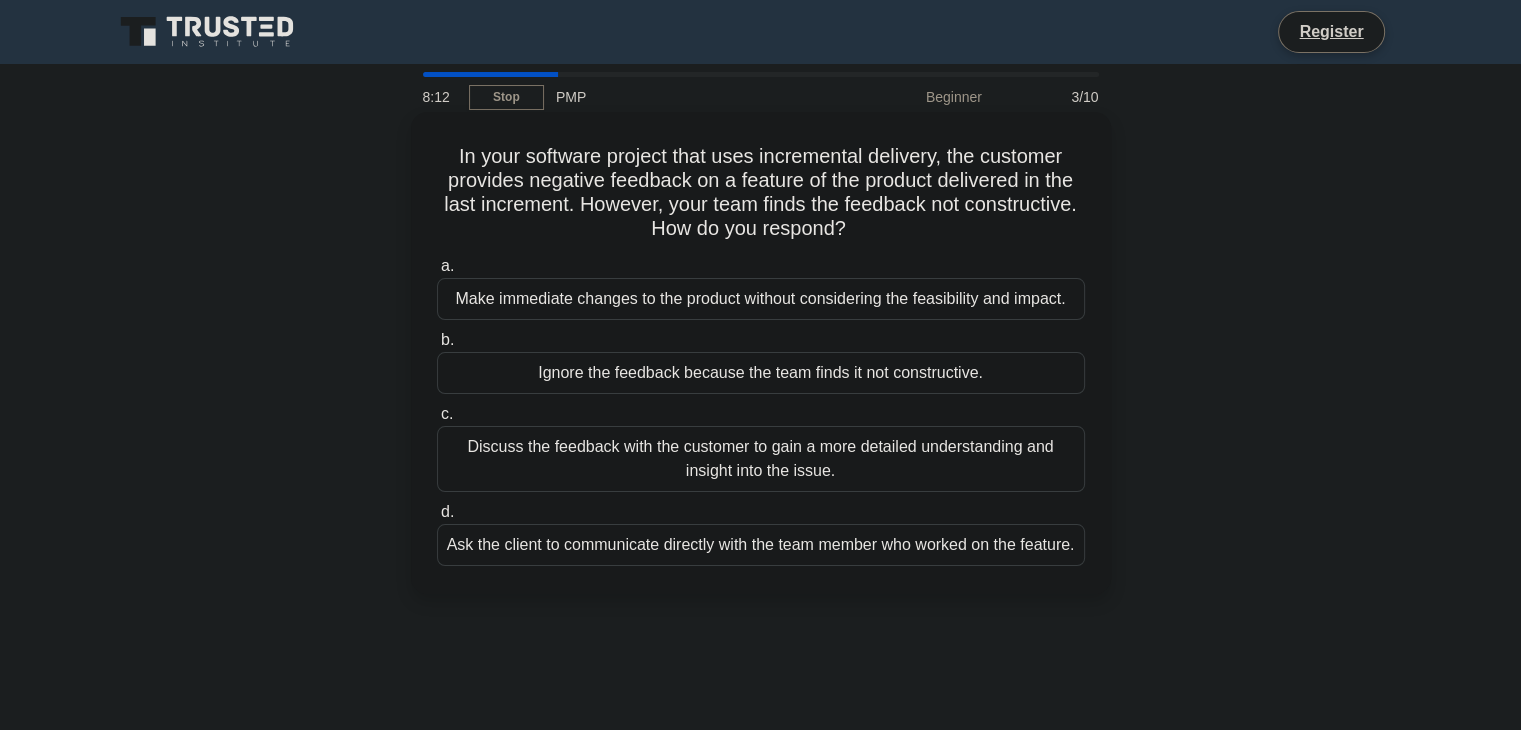 click on "Discuss the feedback with the customer to gain a more detailed understanding and insight into the issue." at bounding box center [761, 459] 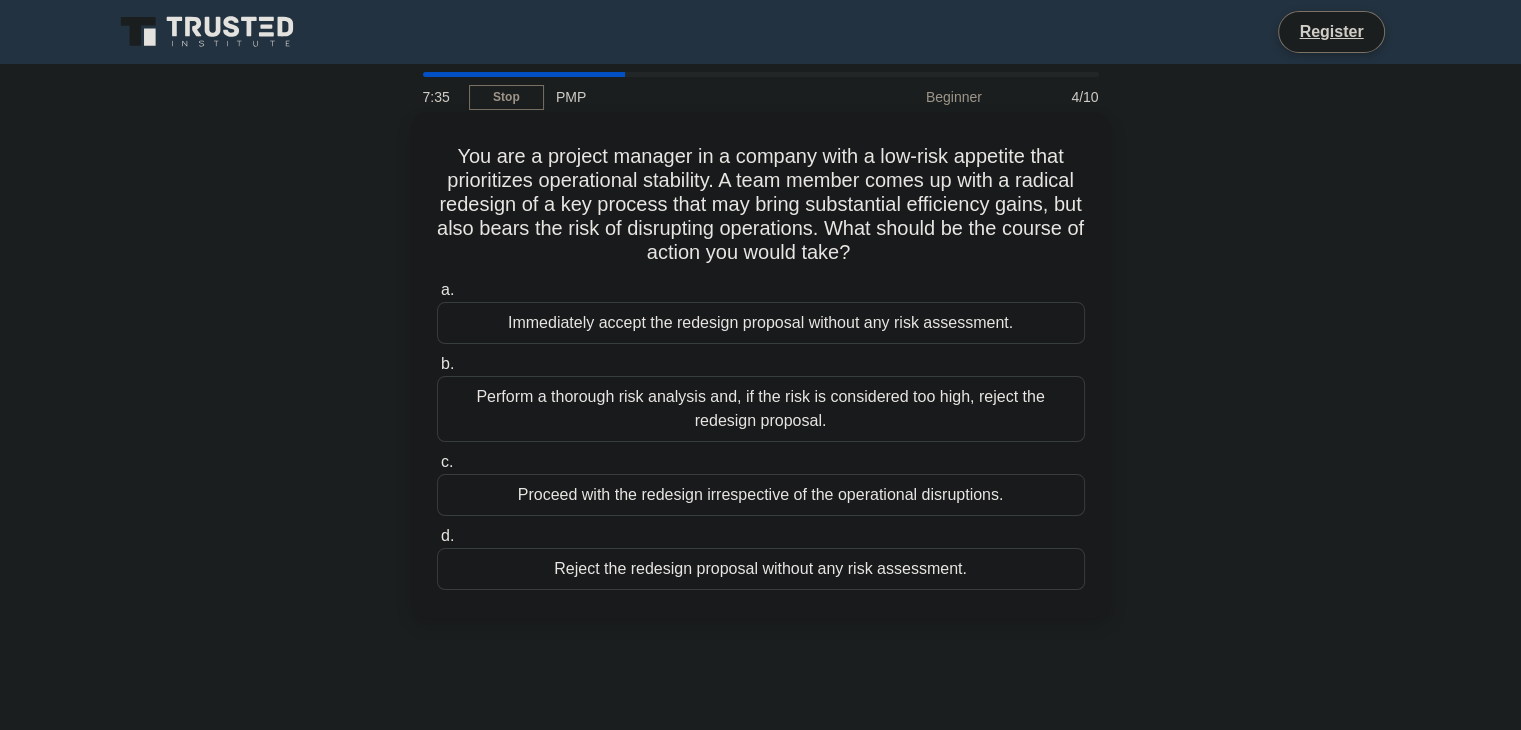 click on "Perform a thorough risk analysis and, if the risk is considered too high, reject the redesign proposal." at bounding box center [761, 409] 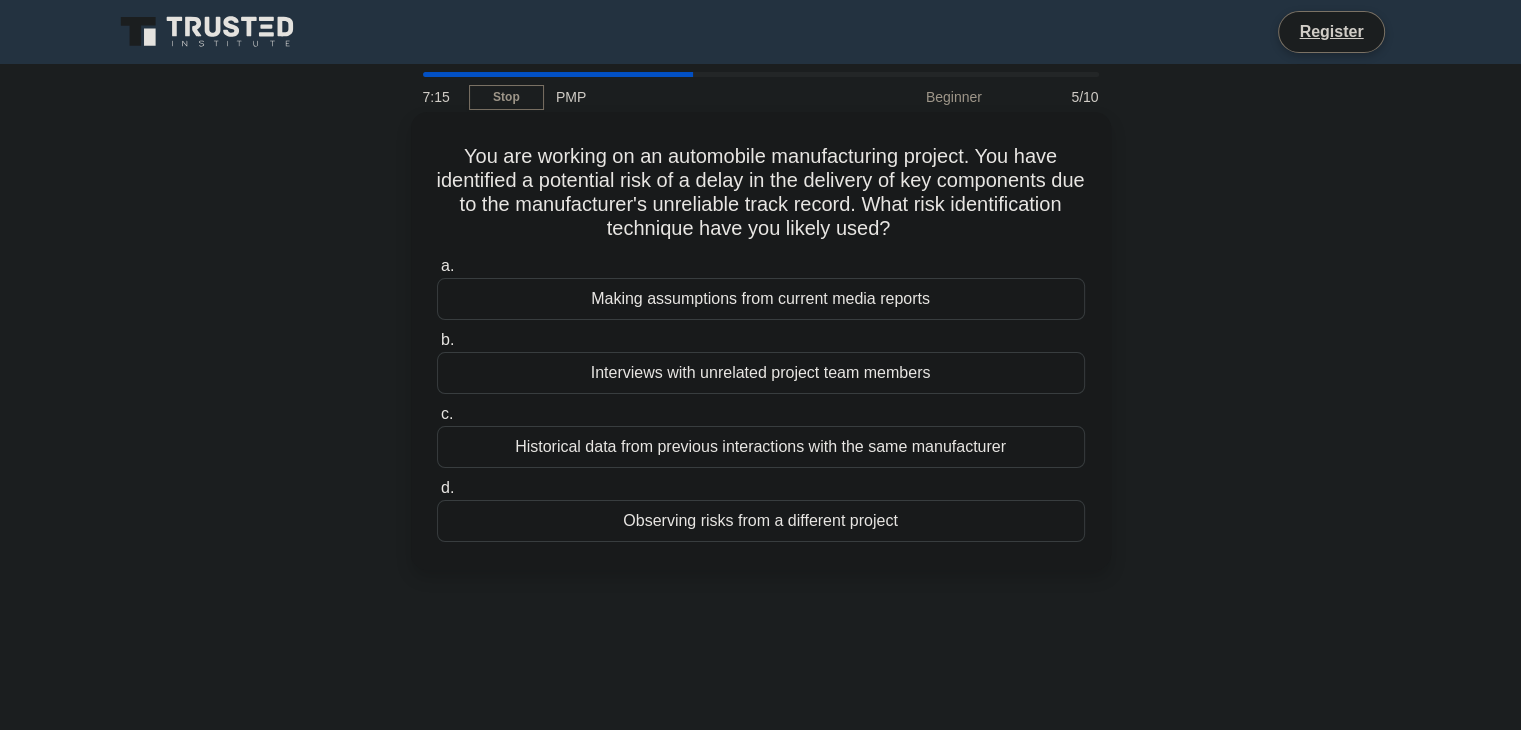 click on "Historical data from previous interactions with the same manufacturer" at bounding box center (761, 447) 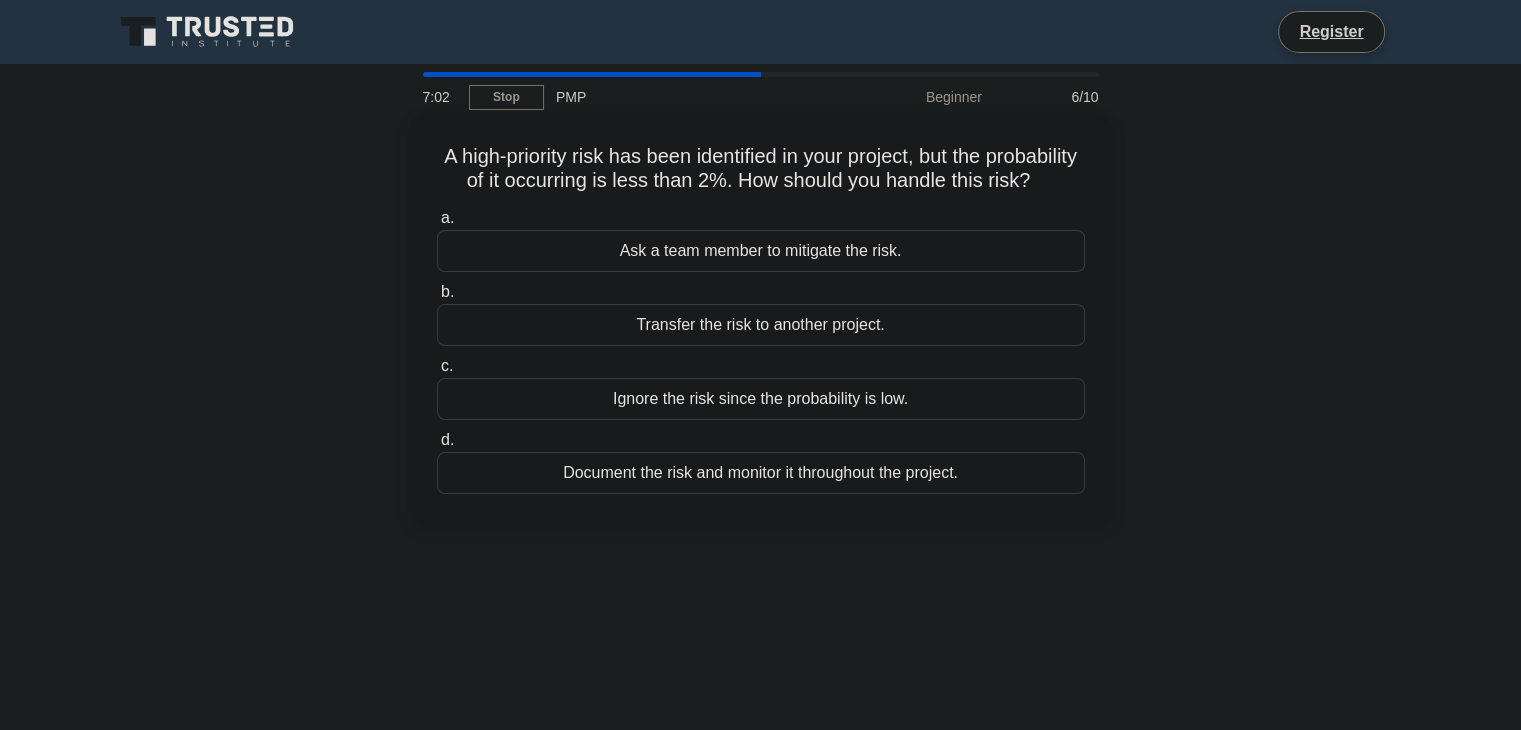 click on "Document the risk and monitor it throughout the project." at bounding box center (761, 473) 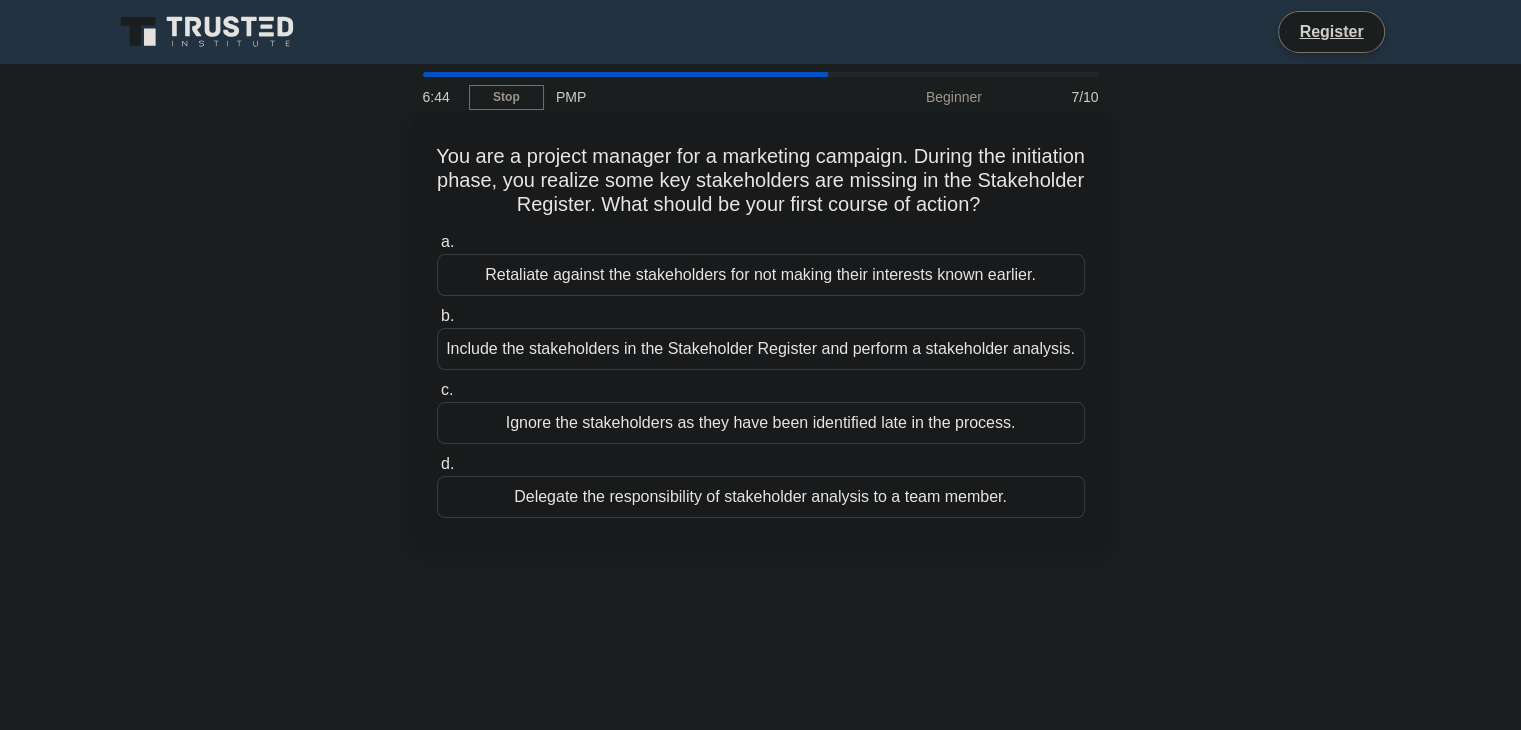 click on "Include the stakeholders in the Stakeholder Register and perform a stakeholder analysis." at bounding box center [761, 349] 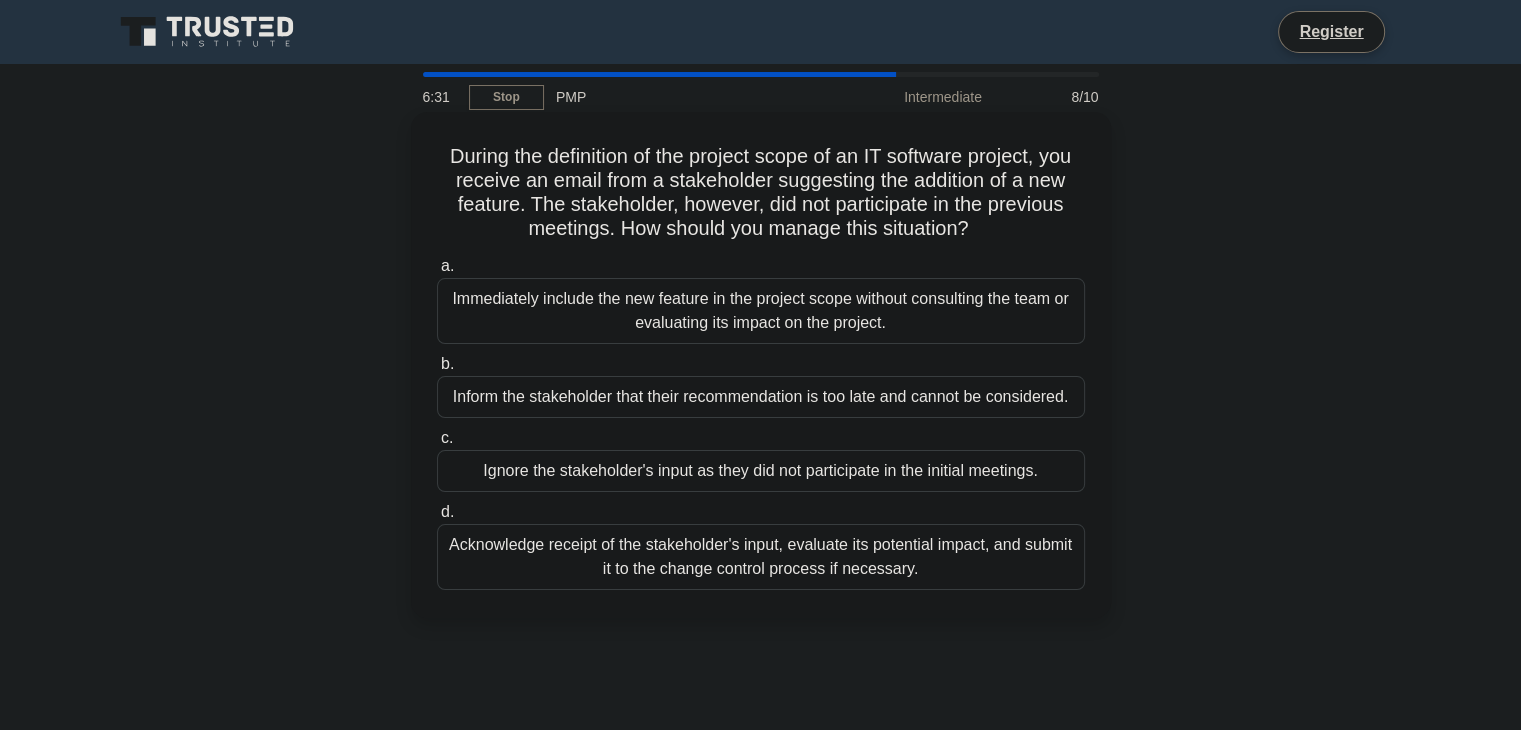 drag, startPoint x: 940, startPoint y: 222, endPoint x: 841, endPoint y: 248, distance: 102.357216 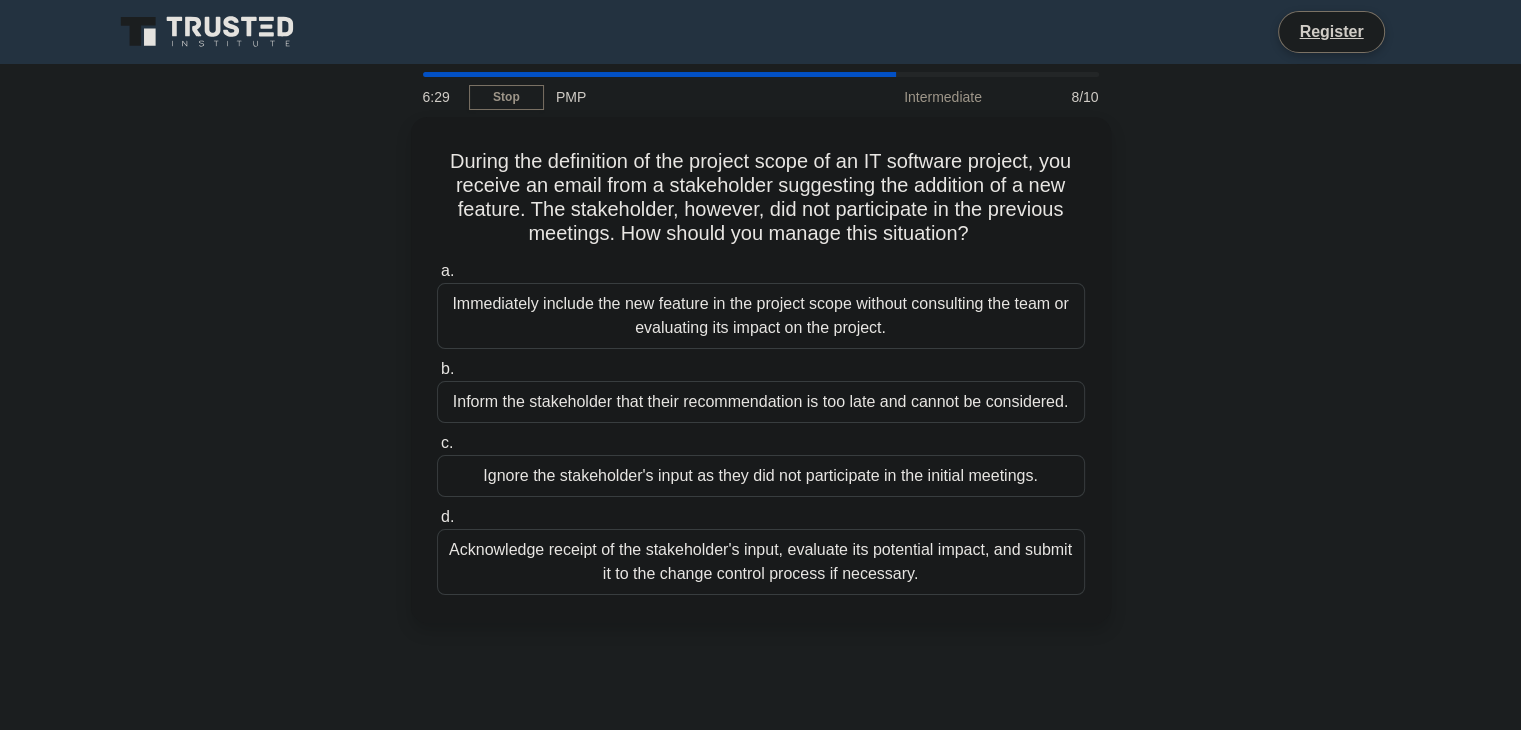 click on "During the definition of the project scope of an IT software project, you receive an email from a stakeholder suggesting the addition of a new feature. The stakeholder, however, did not participate in the previous meetings. How should you manage this situation?
.spinner_0XTQ{transform-origin:center;animation:spinner_y6GP .75s linear infinite}@keyframes spinner_y6GP{100%{transform:rotate(360deg)}}
a.
b. c." at bounding box center (761, 382) 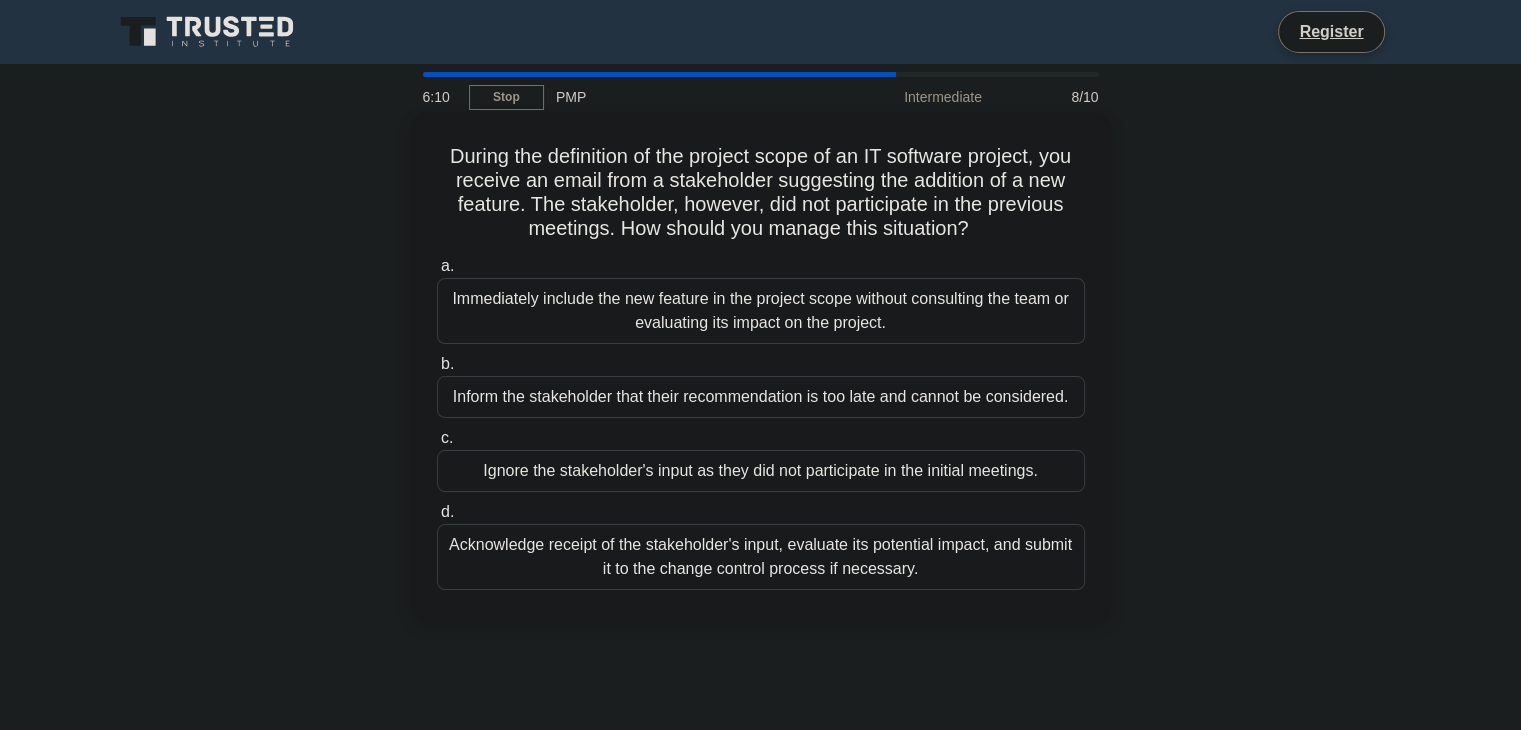 click on "Inform the stakeholder that their recommendation is too late and cannot be considered." at bounding box center [761, 397] 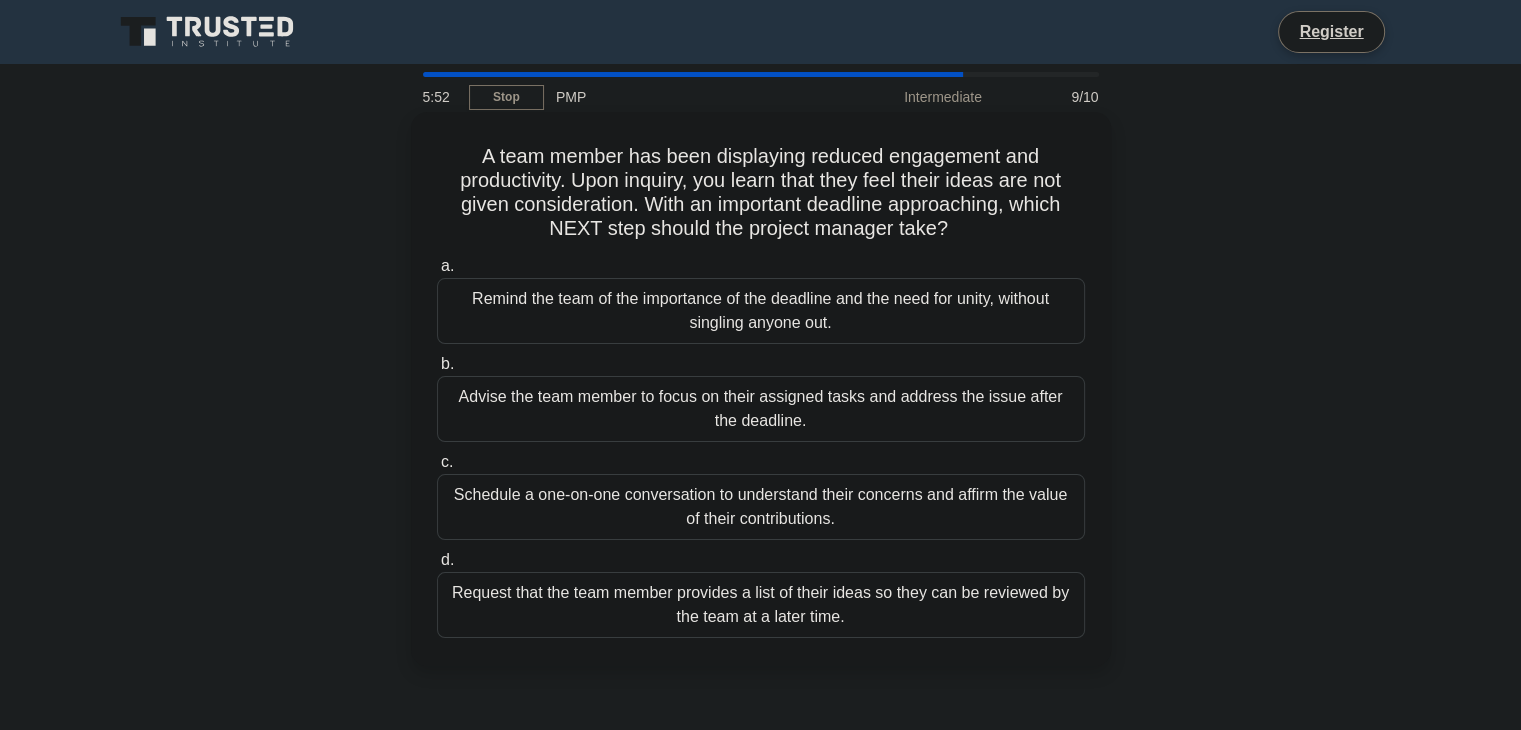 click on "Schedule a one-on-one conversation to understand their concerns and affirm the value of their contributions." at bounding box center (761, 507) 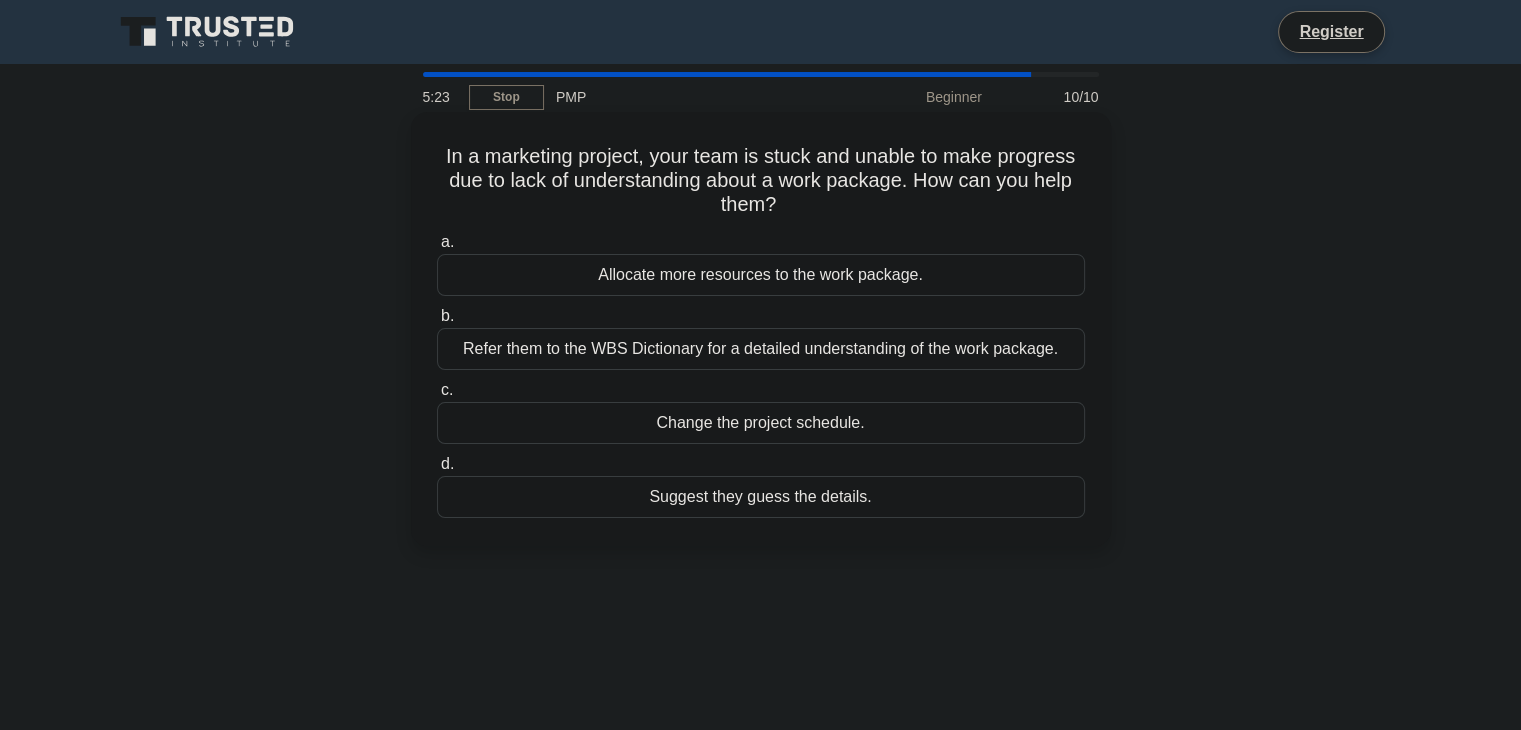 click on "Refer them to the WBS Dictionary for a detailed understanding of the work package." at bounding box center [761, 349] 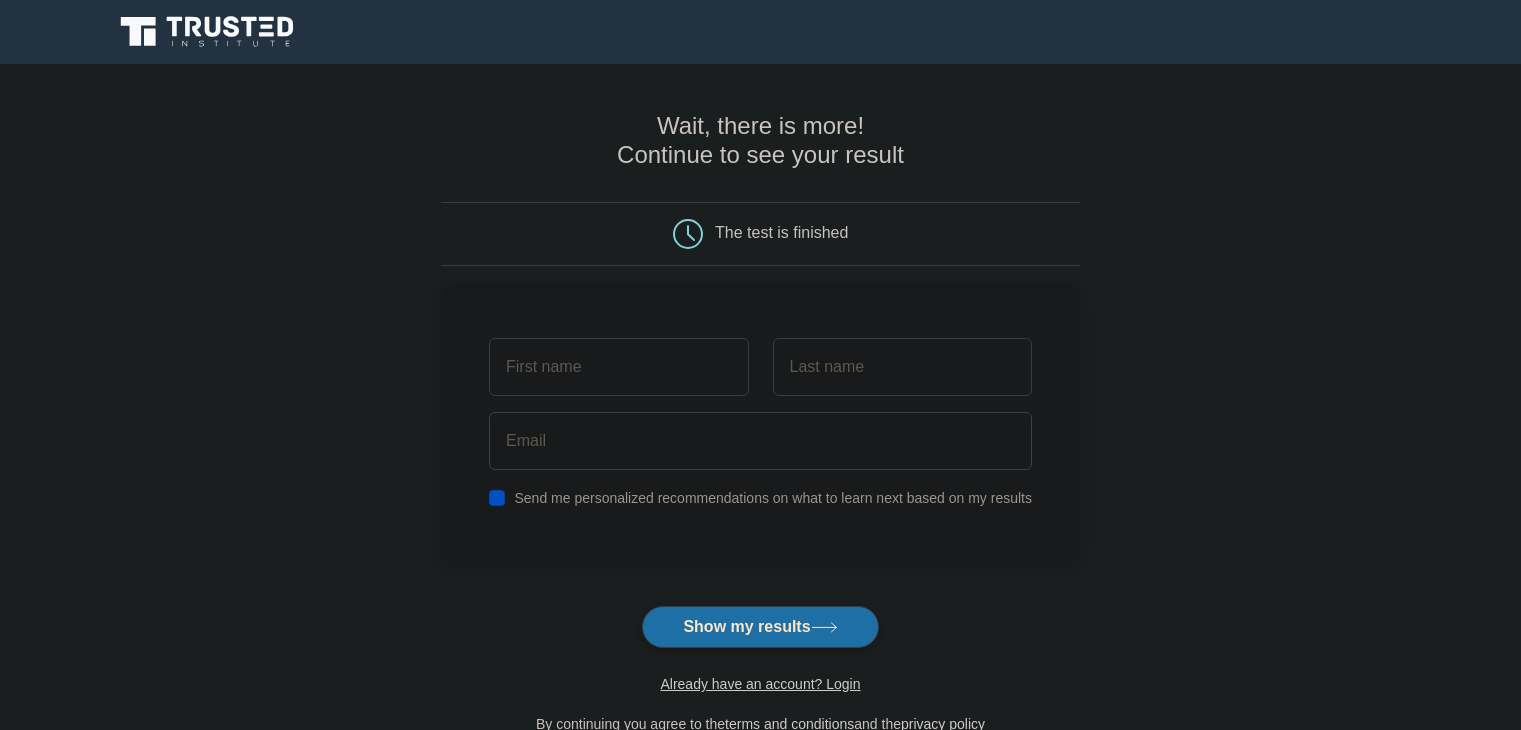 scroll, scrollTop: 0, scrollLeft: 0, axis: both 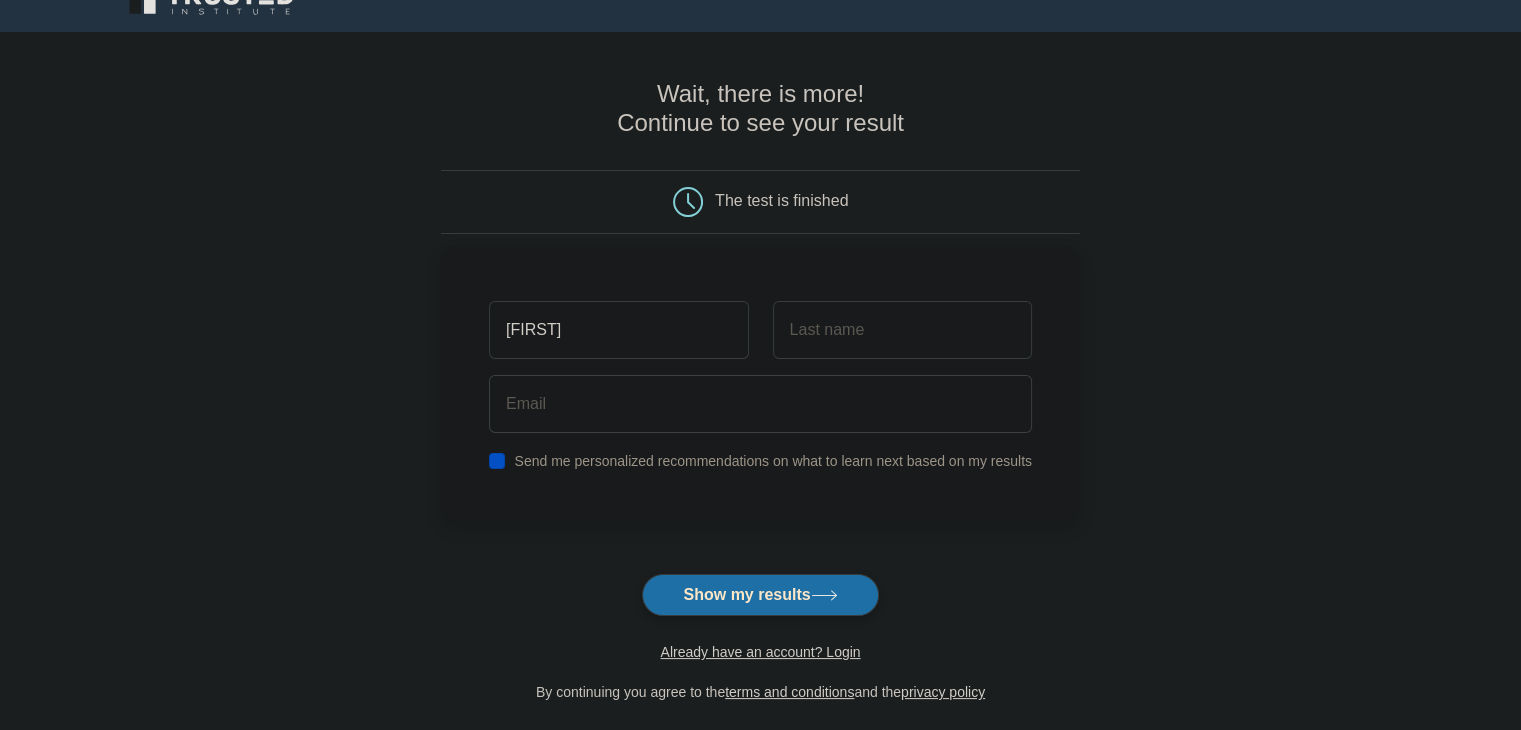 type on "[FIRST]" 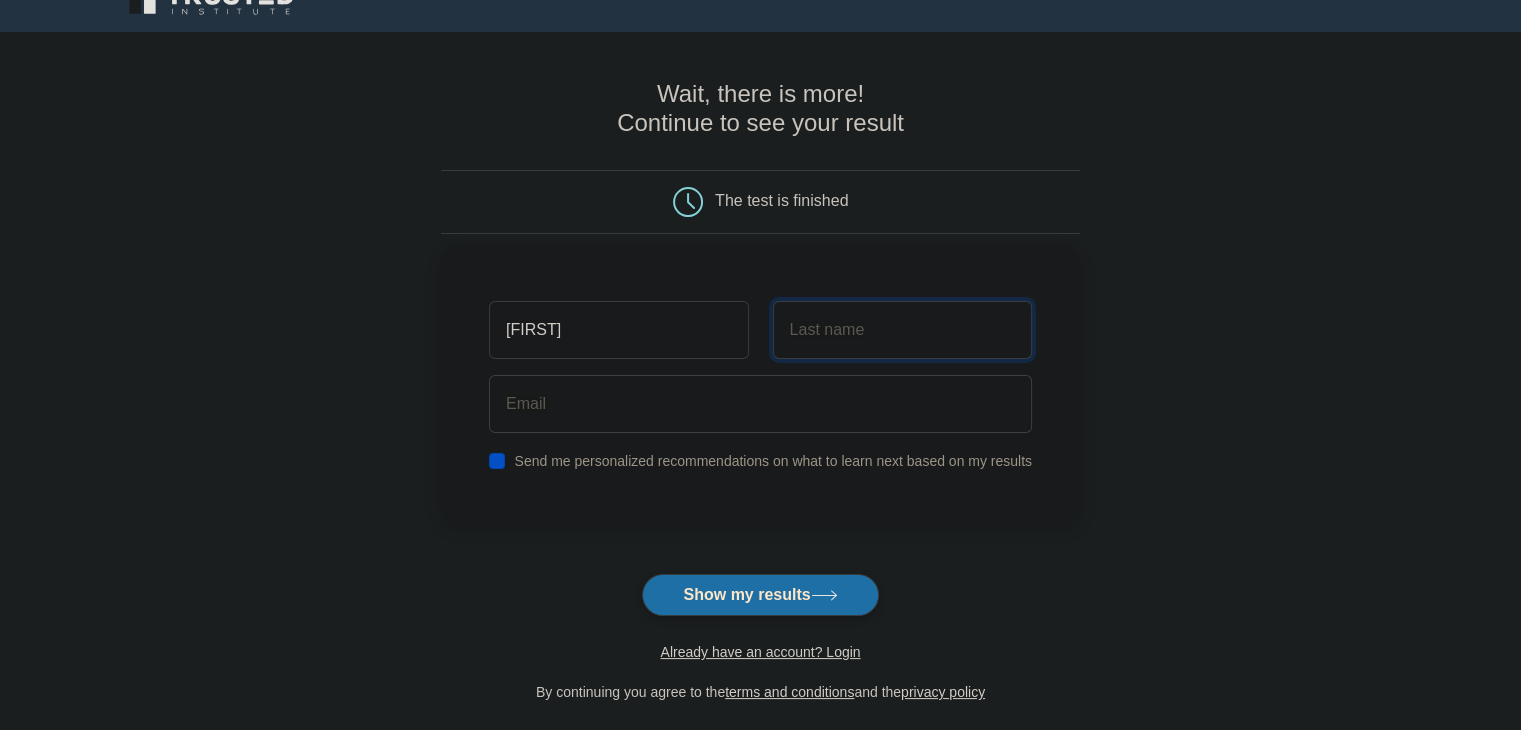 click at bounding box center (902, 330) 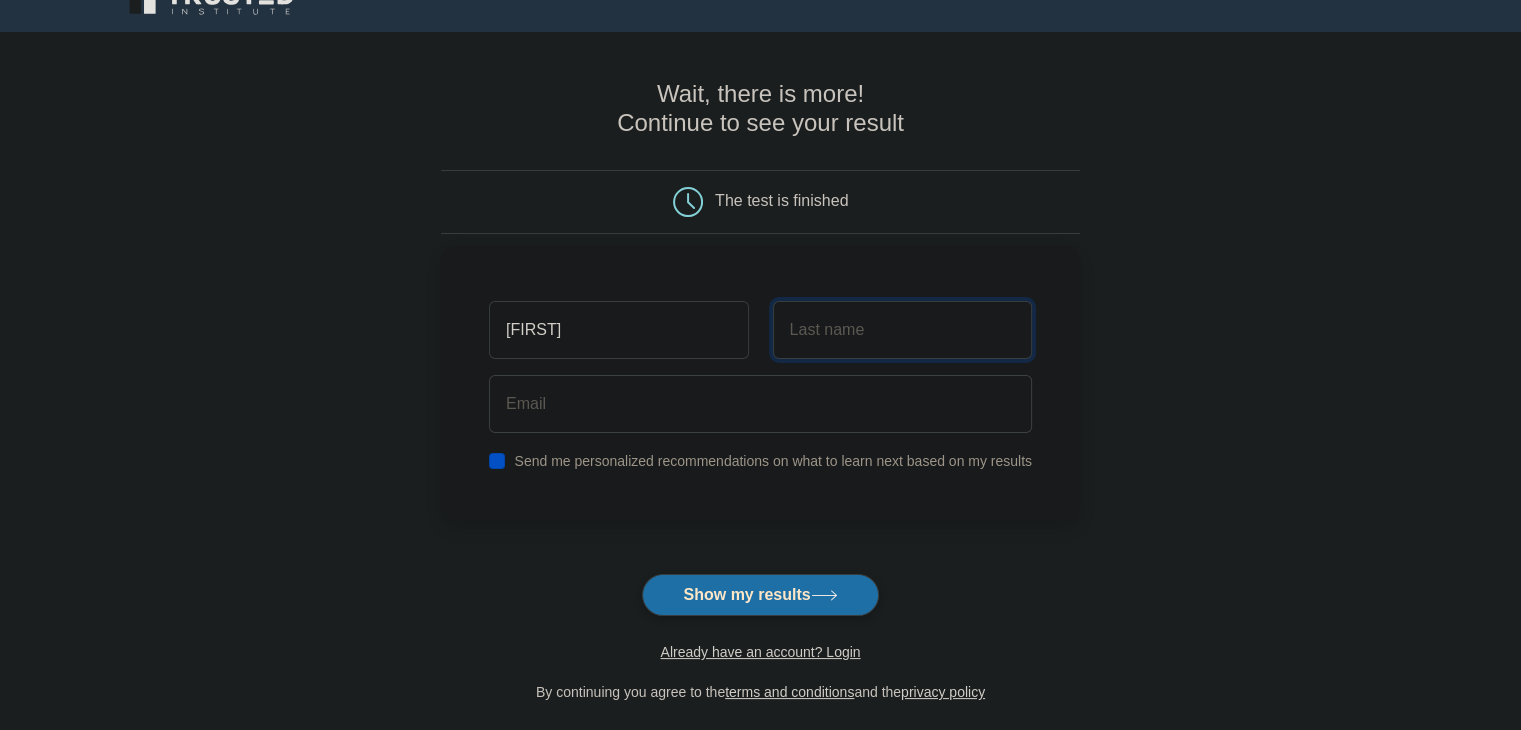 type on "[FIRST]" 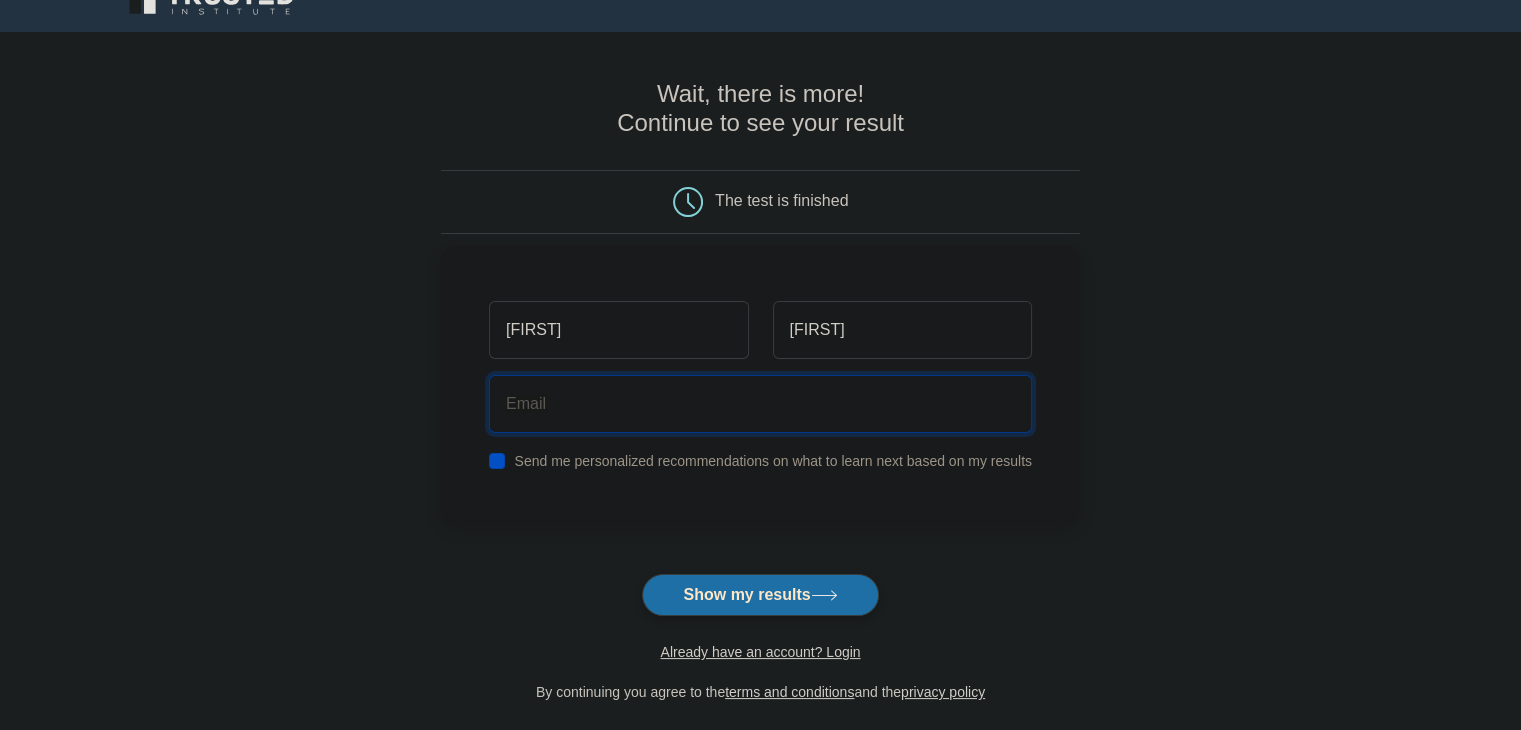 click at bounding box center [760, 404] 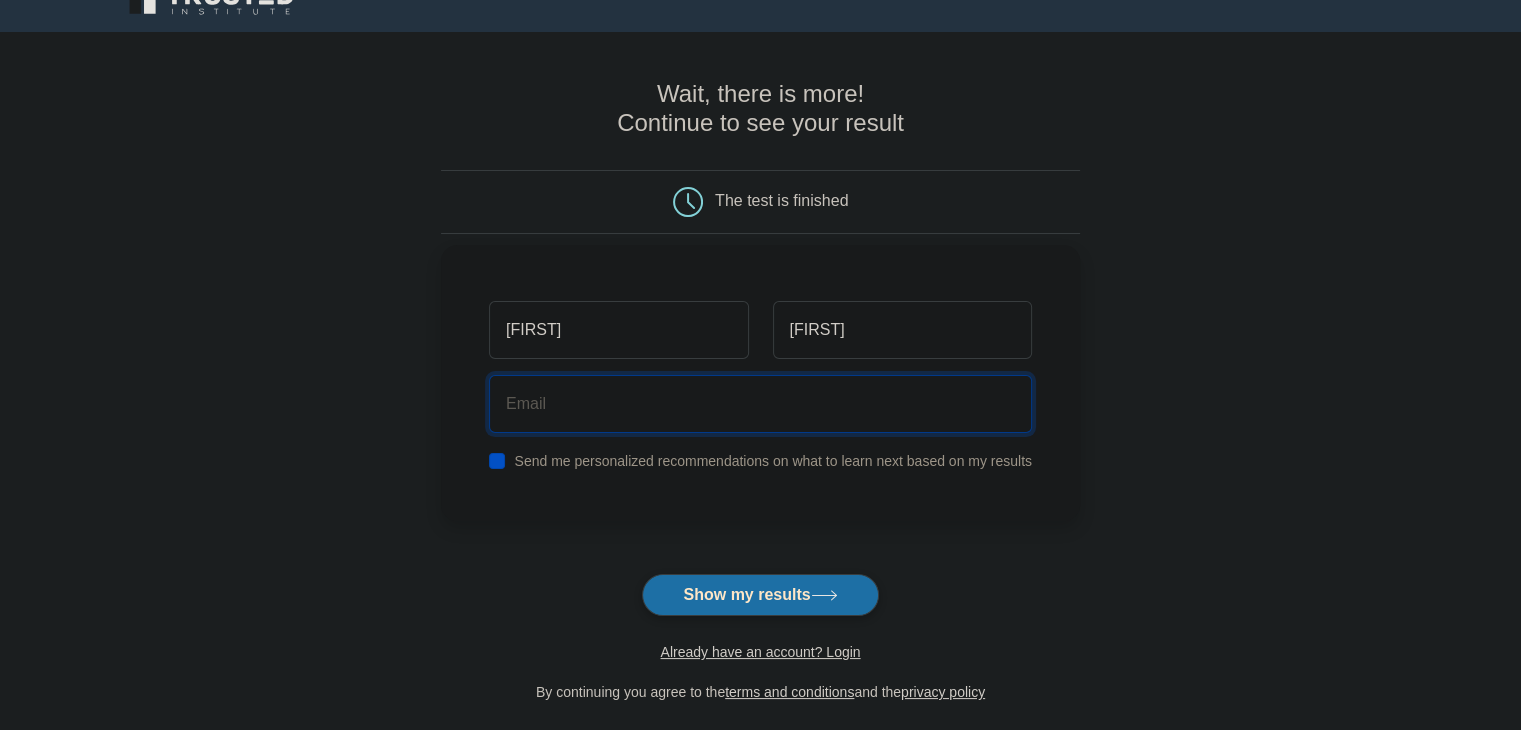 type on "[EMAIL]" 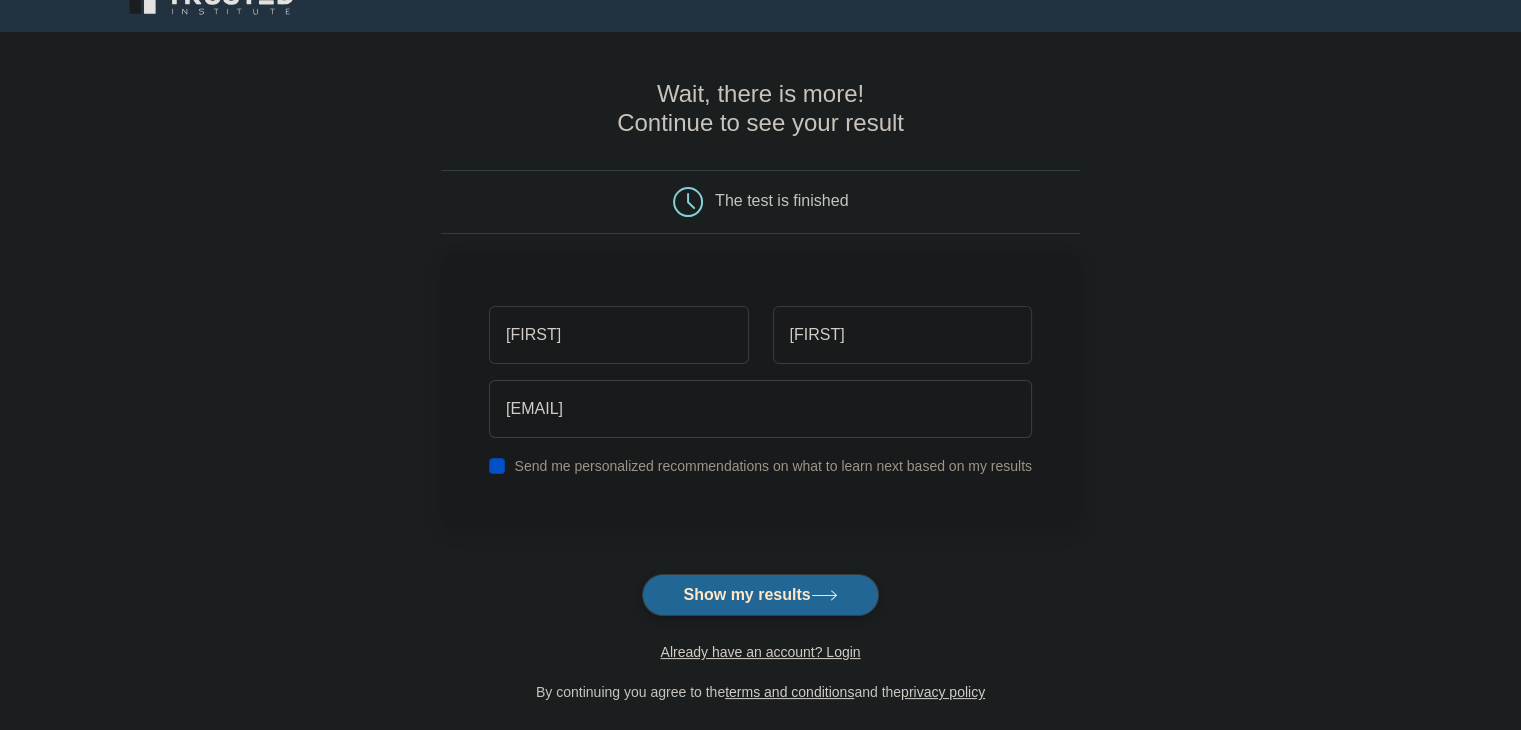 click on "Show my results" at bounding box center (760, 595) 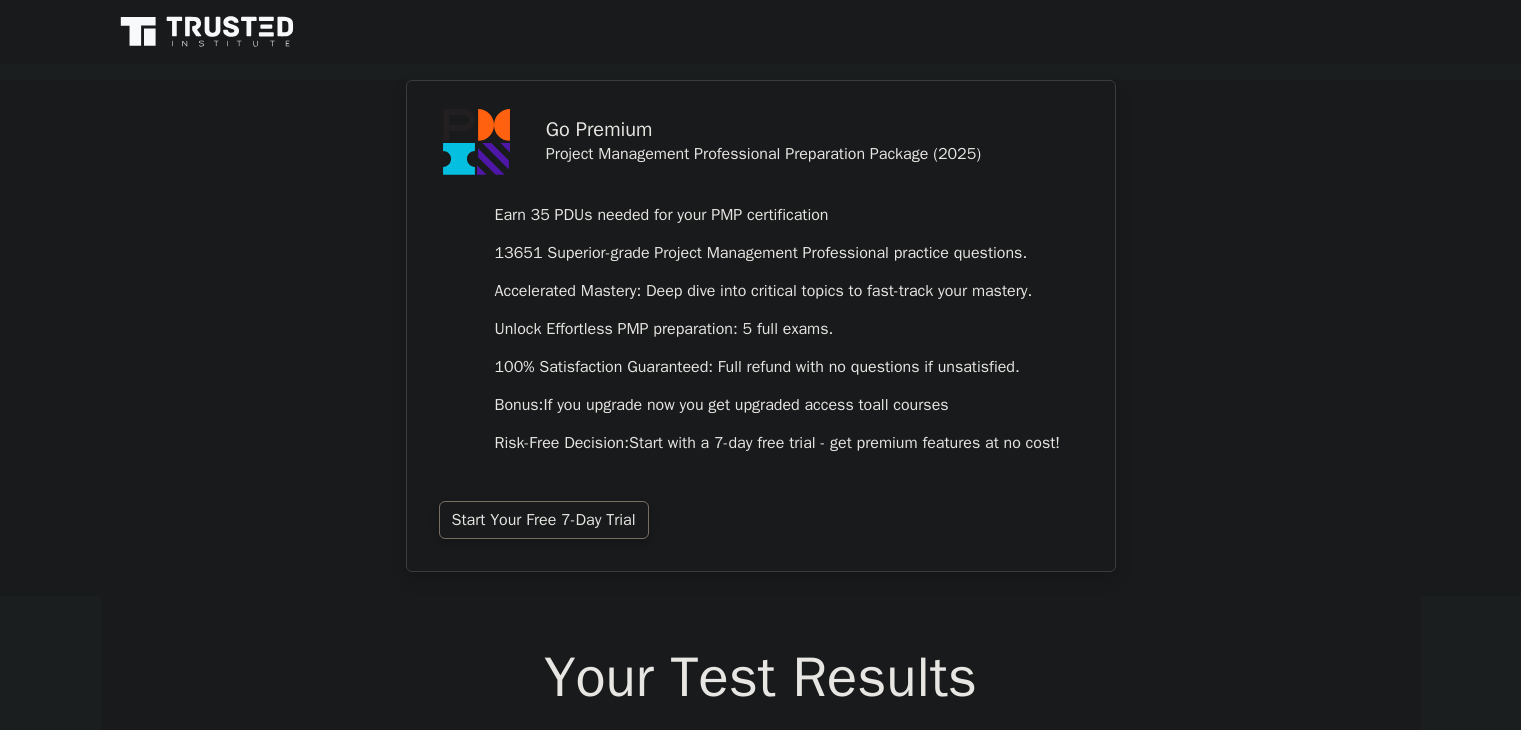 scroll, scrollTop: 0, scrollLeft: 0, axis: both 